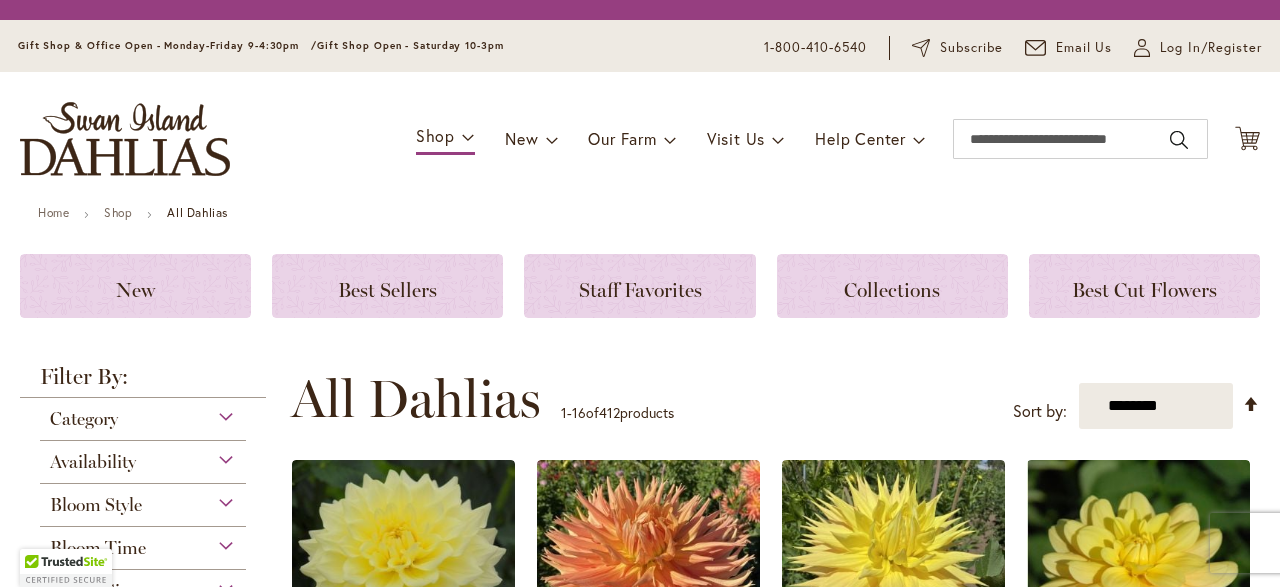 scroll, scrollTop: 0, scrollLeft: 0, axis: both 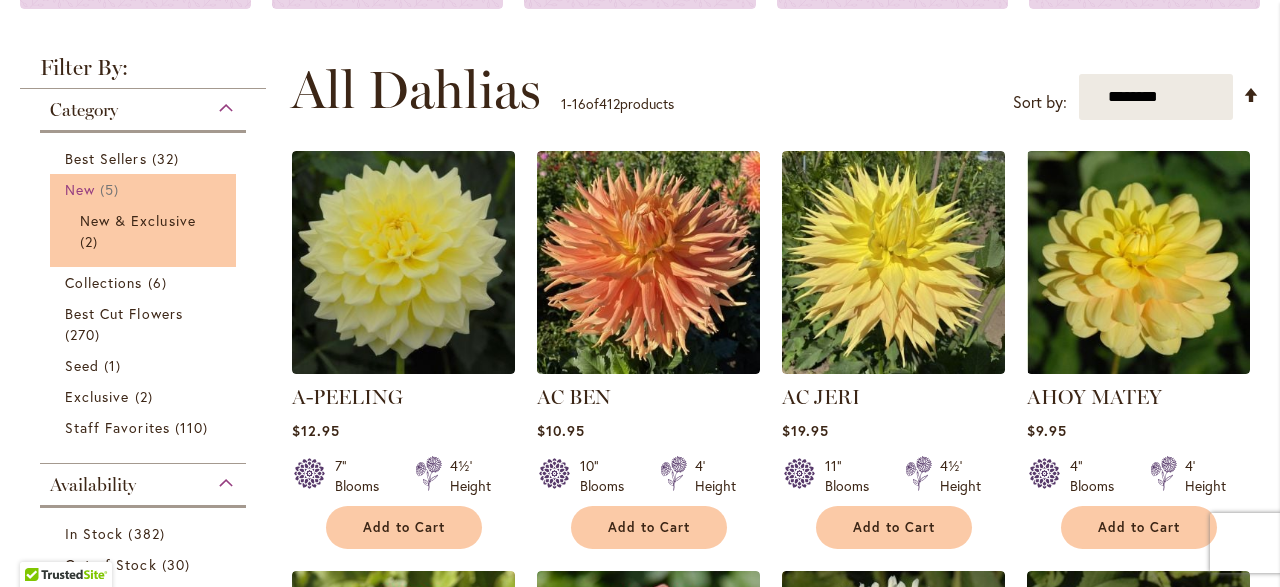 click on "New" at bounding box center [80, 189] 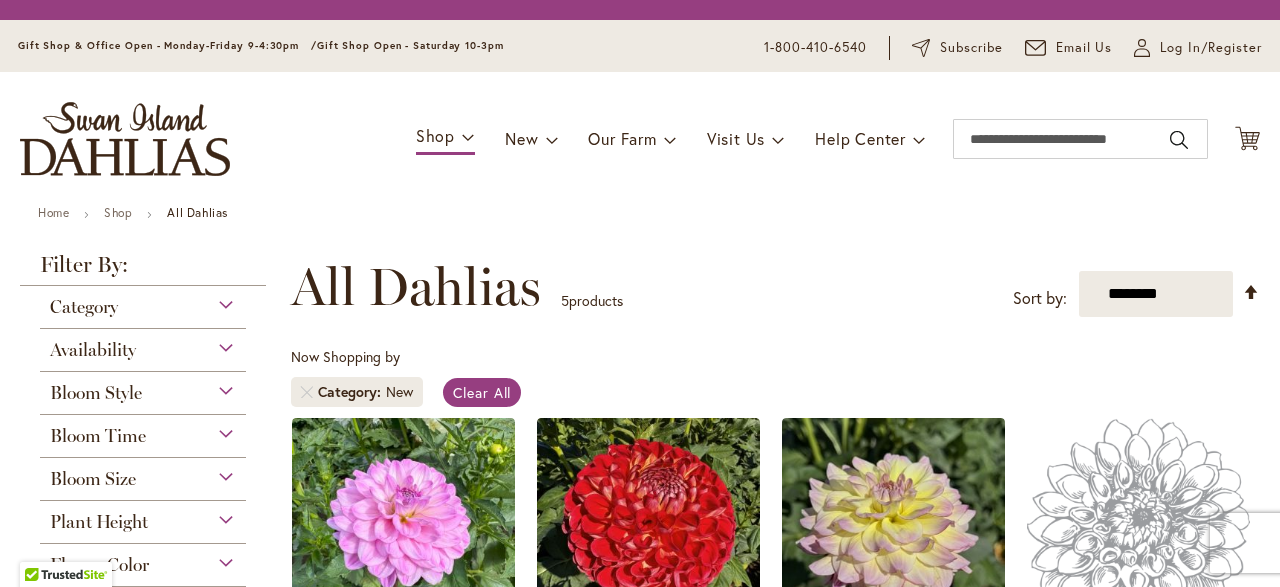 scroll, scrollTop: 0, scrollLeft: 0, axis: both 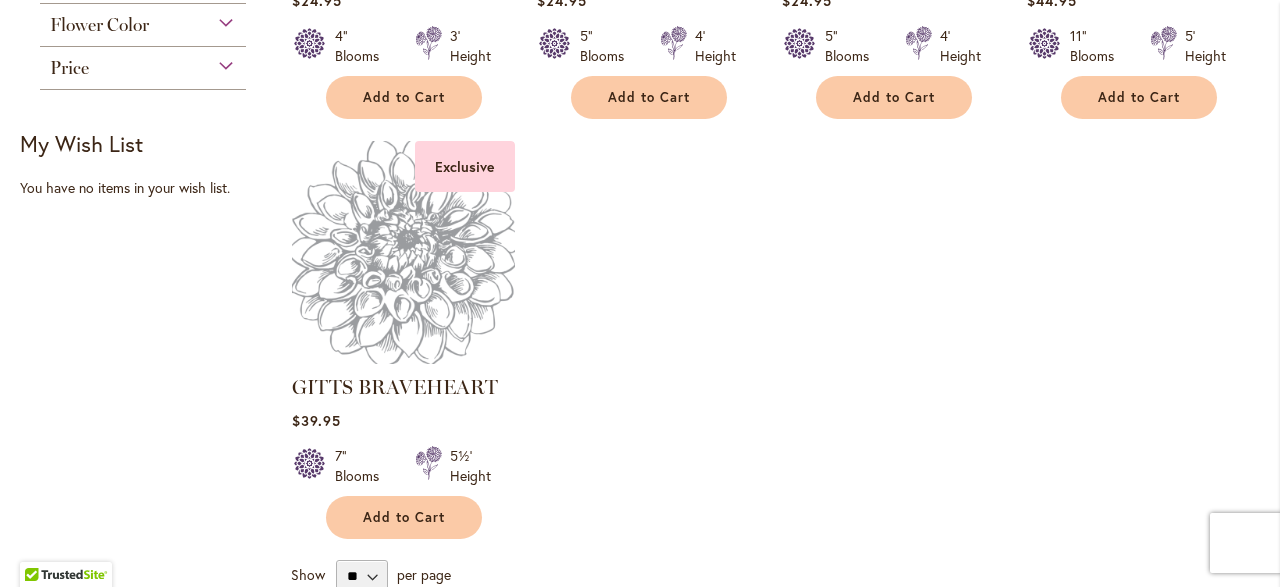 click at bounding box center [403, 252] 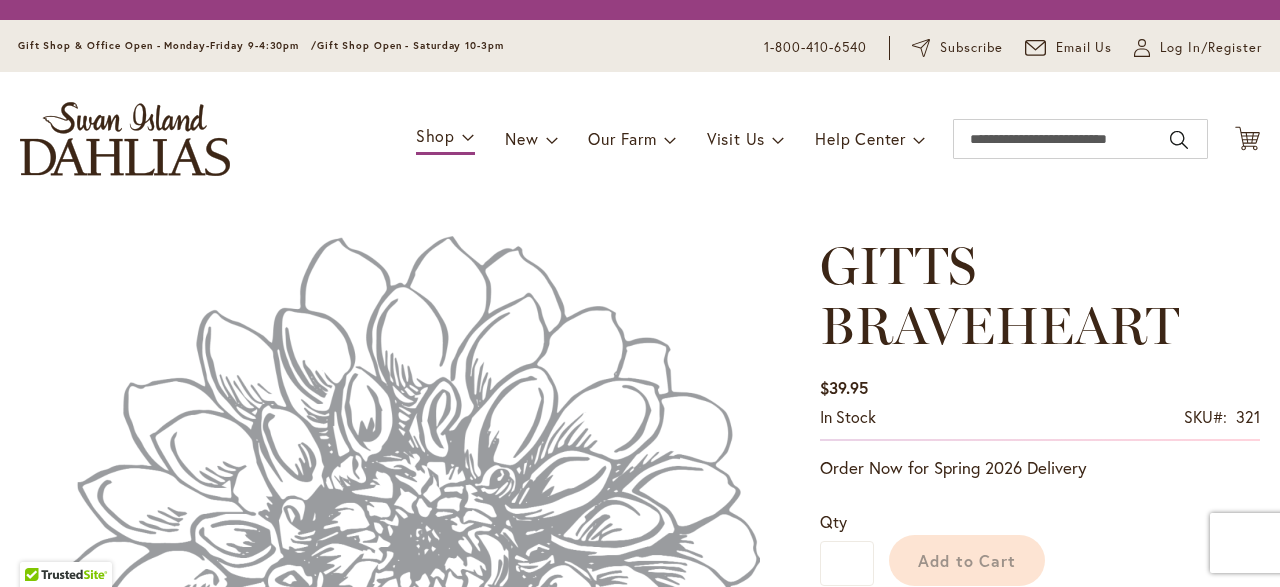 scroll, scrollTop: 0, scrollLeft: 0, axis: both 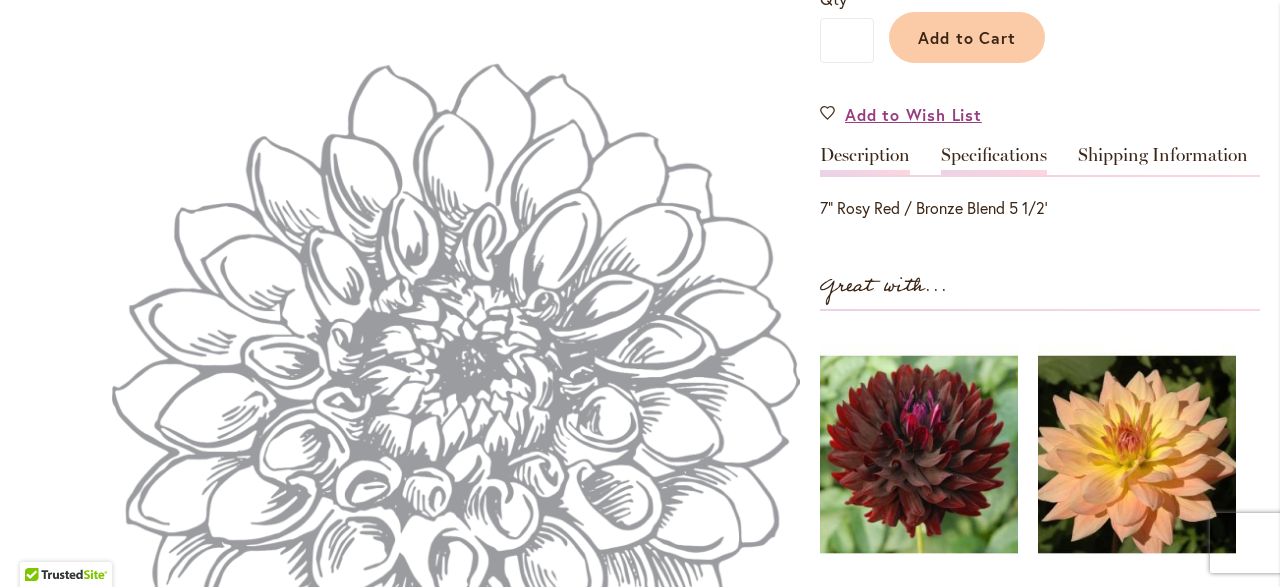 click on "Specifications" at bounding box center [994, 160] 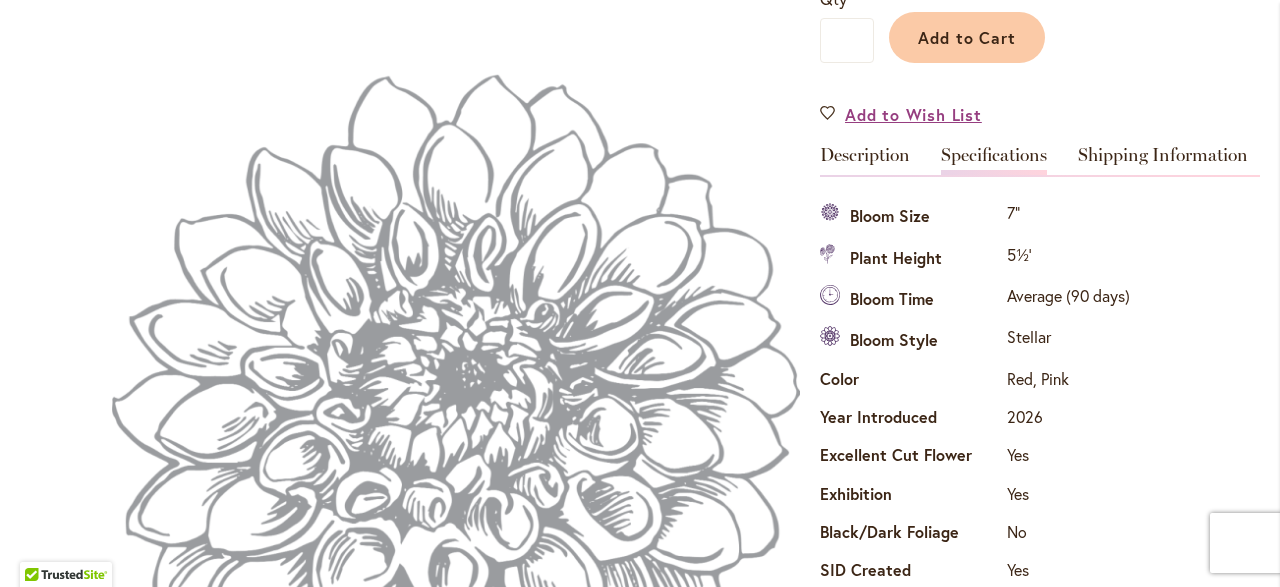 scroll, scrollTop: 728, scrollLeft: 0, axis: vertical 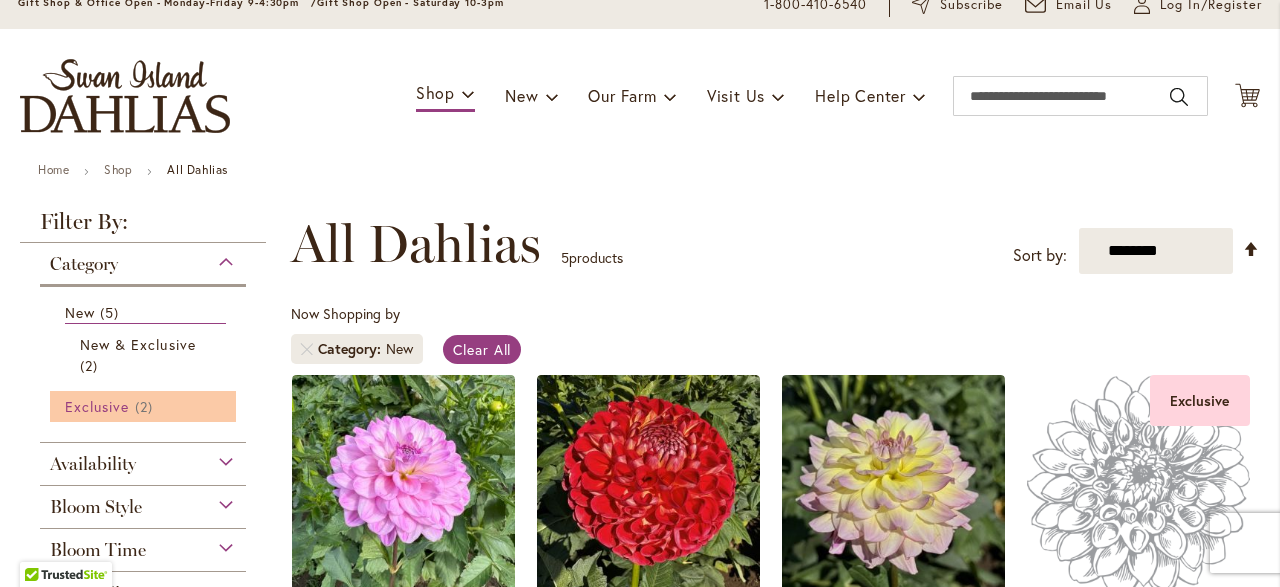 click on "Exclusive" at bounding box center [97, 406] 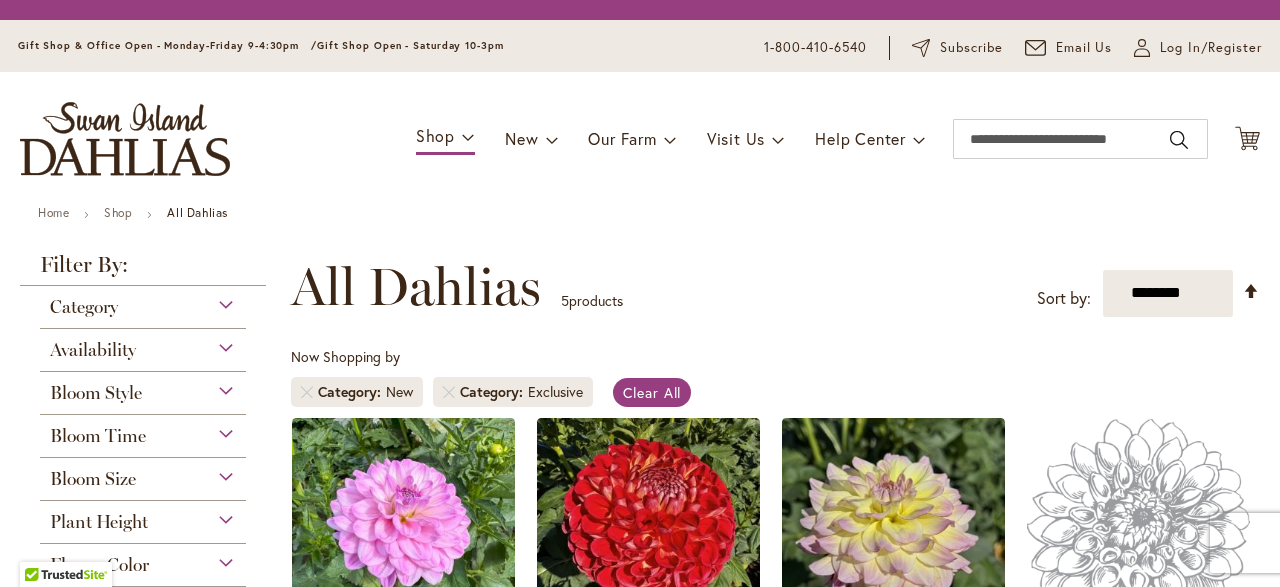 scroll, scrollTop: 0, scrollLeft: 0, axis: both 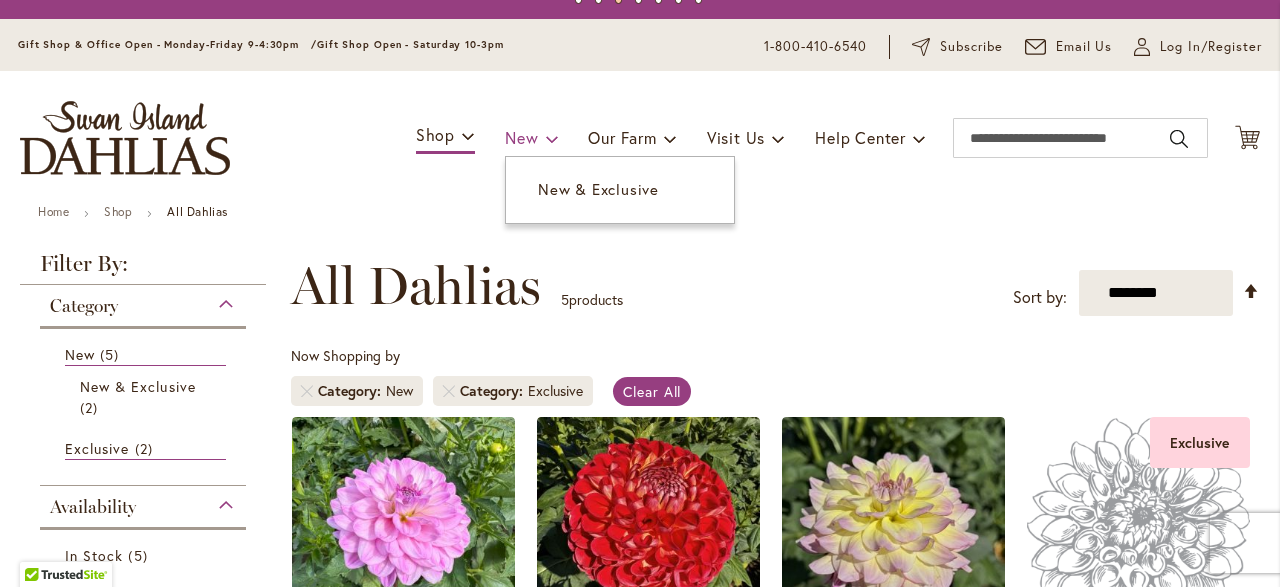 click on "New" at bounding box center (521, 137) 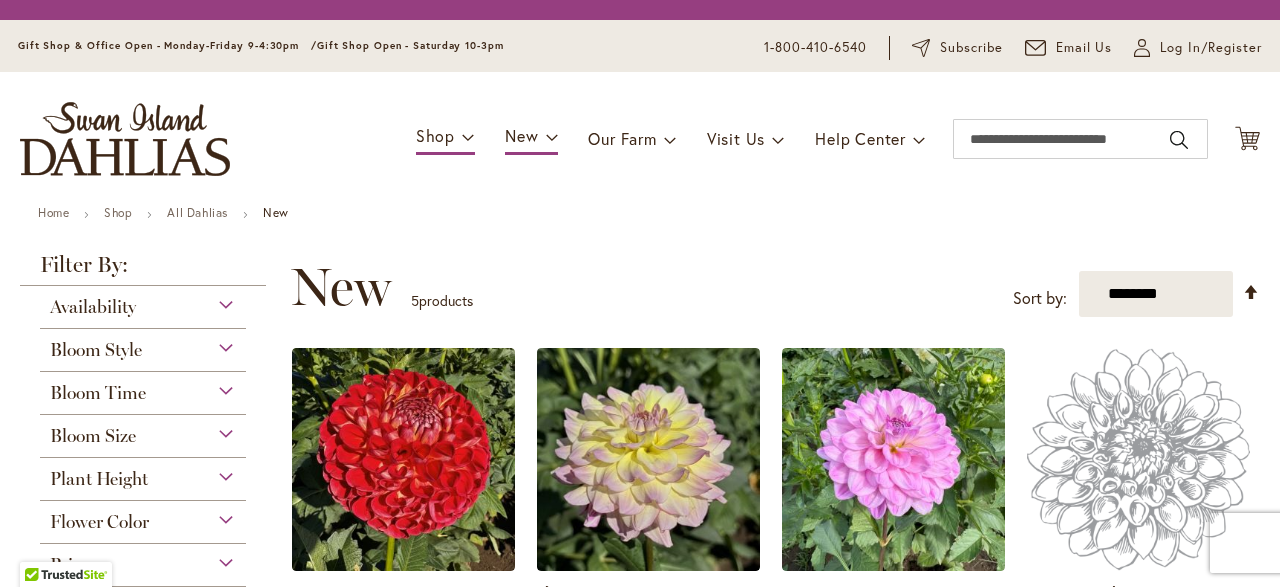 scroll, scrollTop: 0, scrollLeft: 0, axis: both 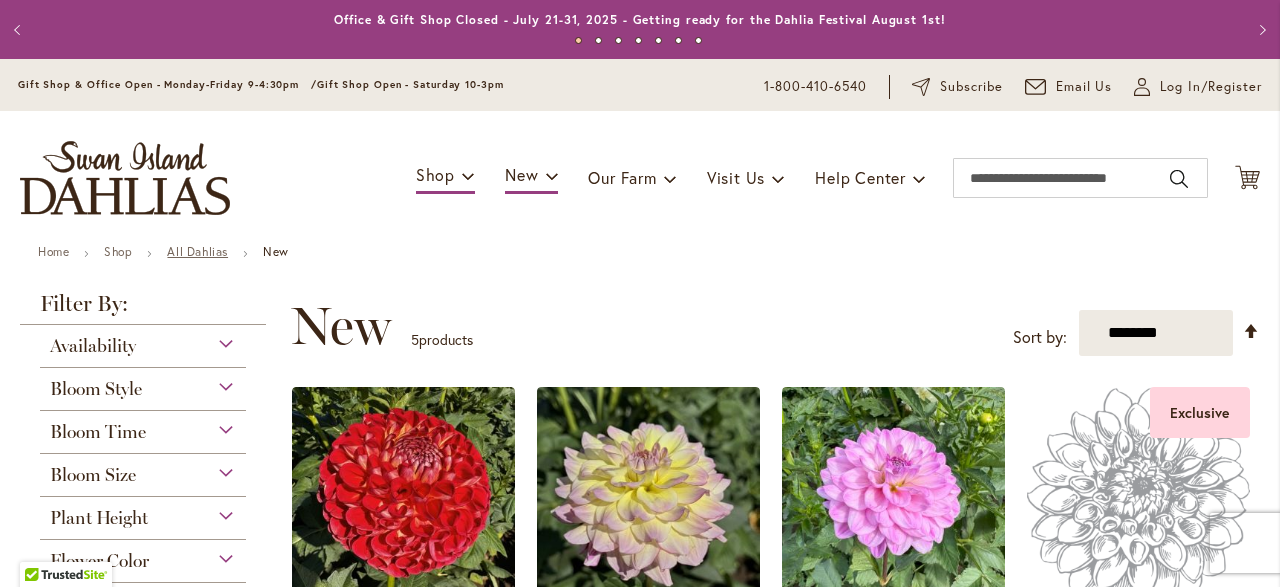 click on "All Dahlias" at bounding box center [197, 251] 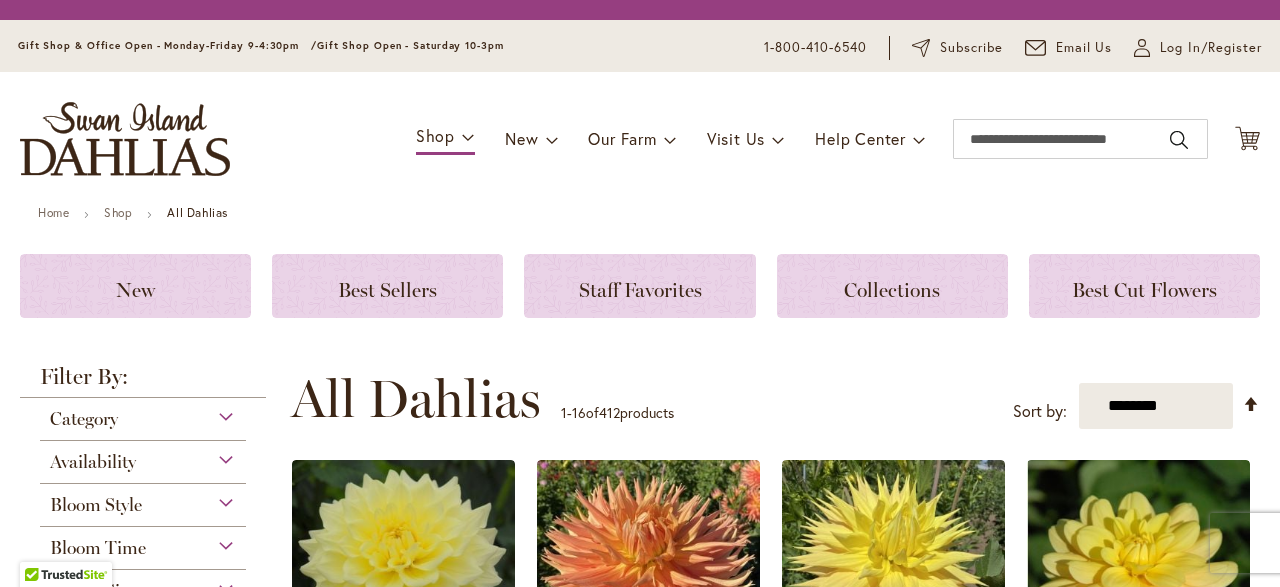 scroll, scrollTop: 0, scrollLeft: 0, axis: both 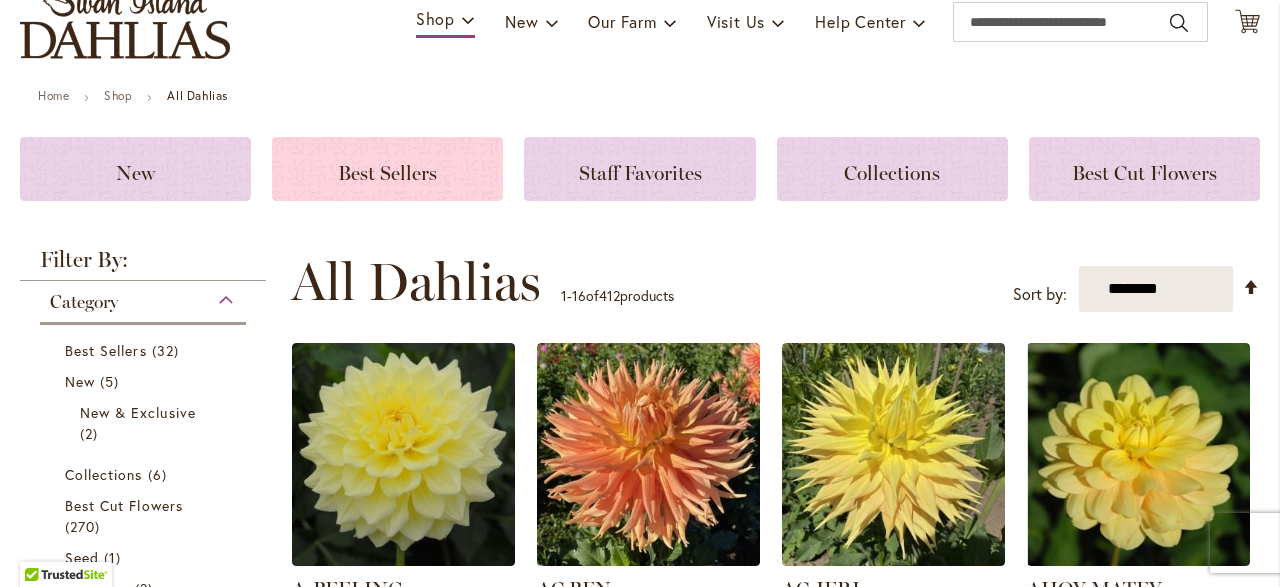click on "Best Sellers" 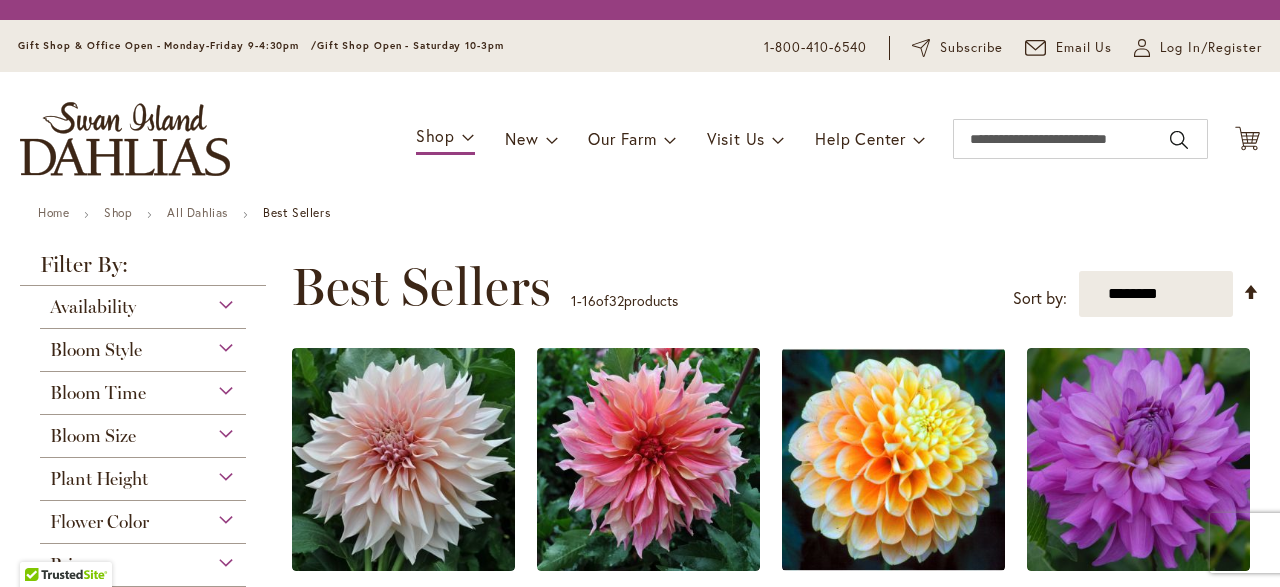 scroll, scrollTop: 0, scrollLeft: 0, axis: both 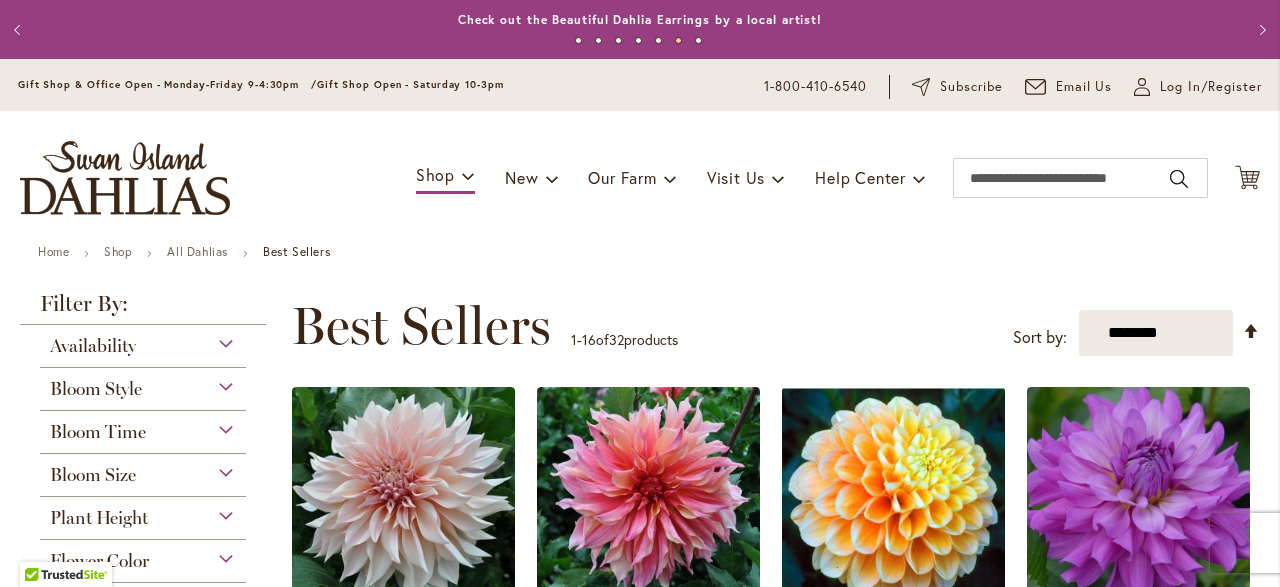 click on "Check out the Beautiful Dahlia Earrings by a local artist!" at bounding box center (640, 19) 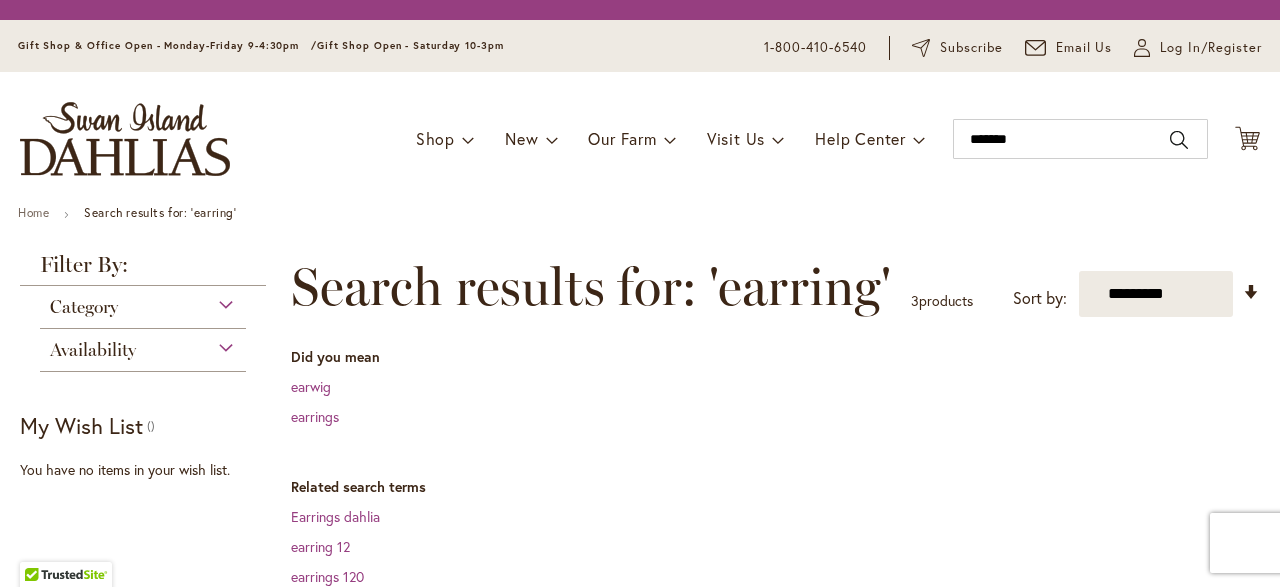 scroll, scrollTop: 0, scrollLeft: 0, axis: both 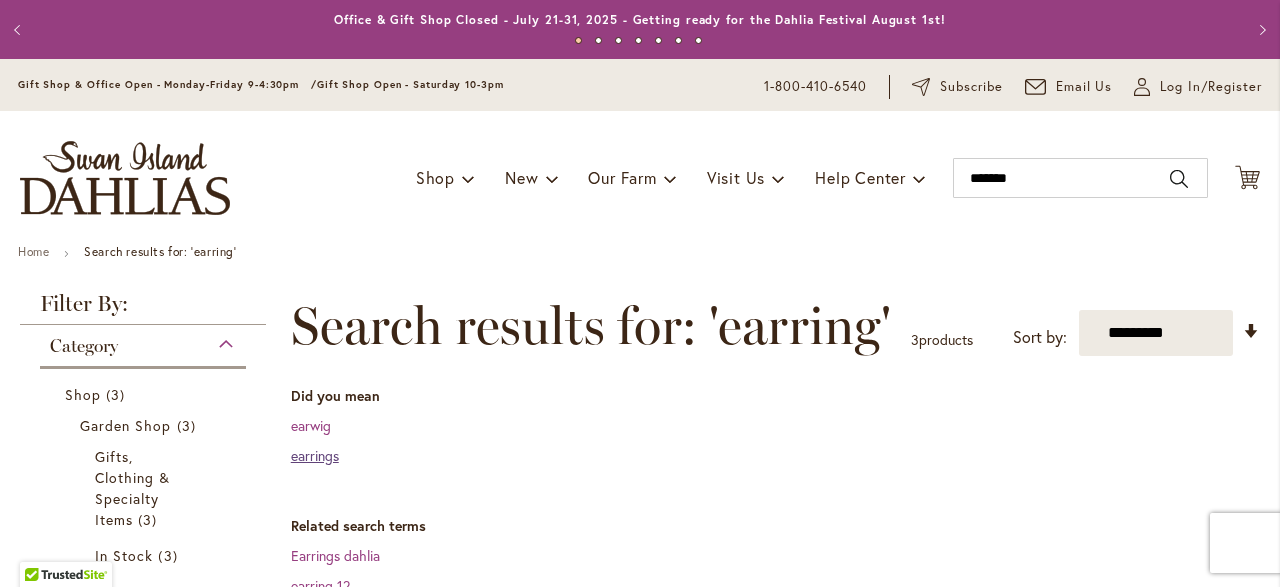 click on "earrings" at bounding box center [315, 455] 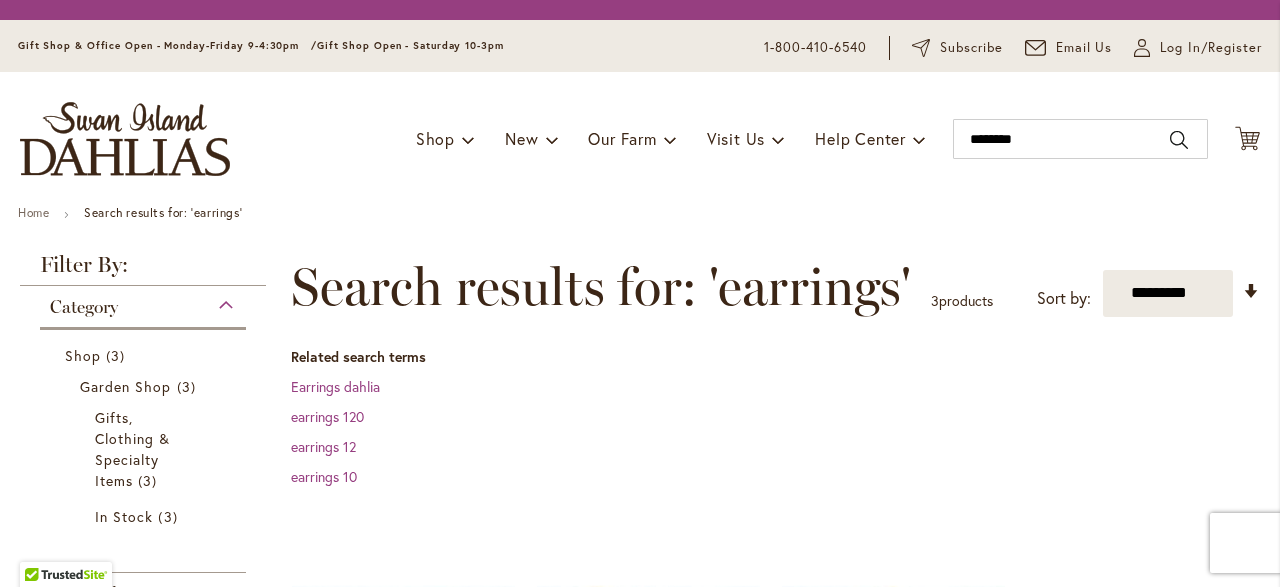 scroll, scrollTop: 0, scrollLeft: 0, axis: both 